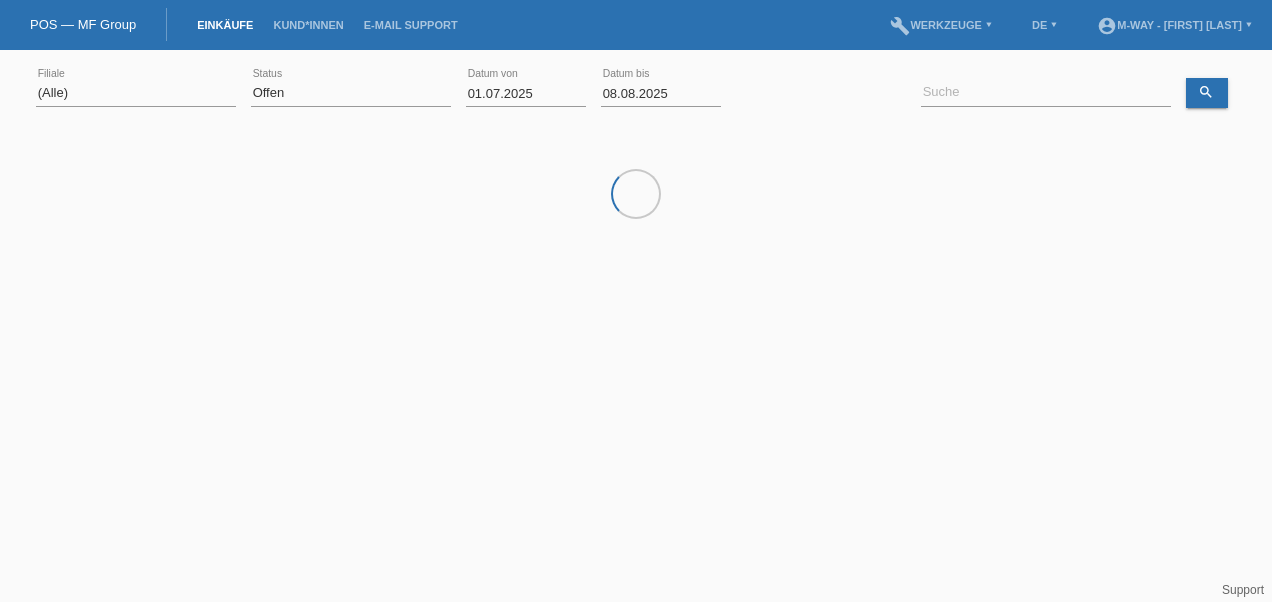 scroll, scrollTop: 0, scrollLeft: 0, axis: both 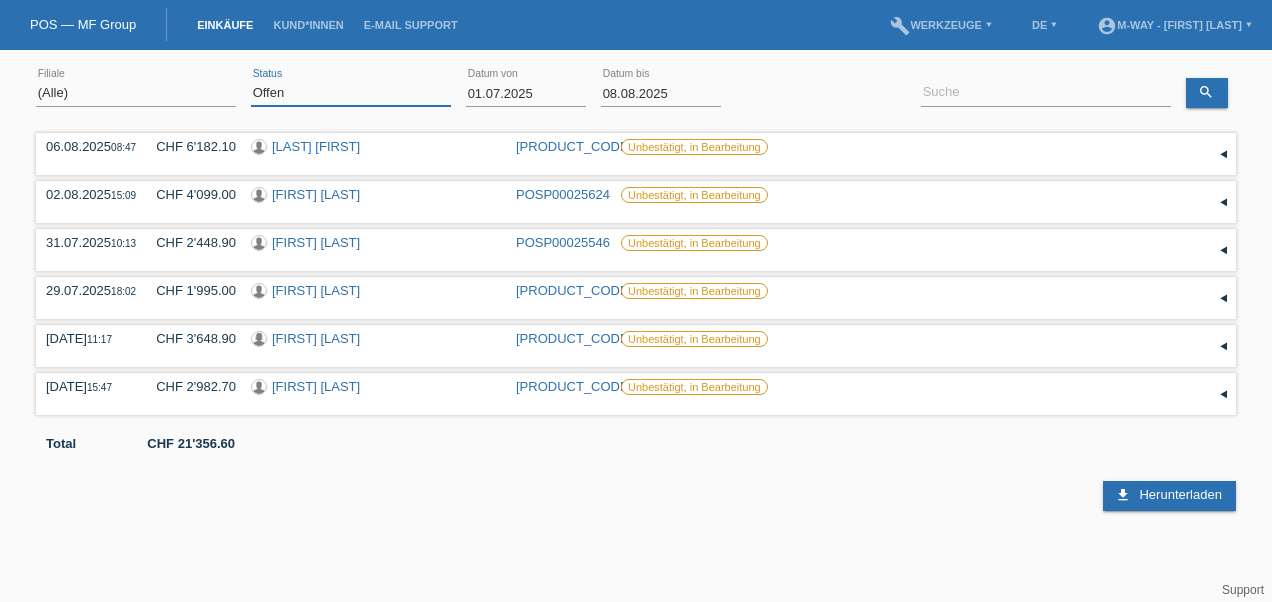 click on "(Alle)
Neu
Offen
Zurückgewiesen
Zurückgetreten / Storniert
Abgeschlossen" at bounding box center [351, 93] 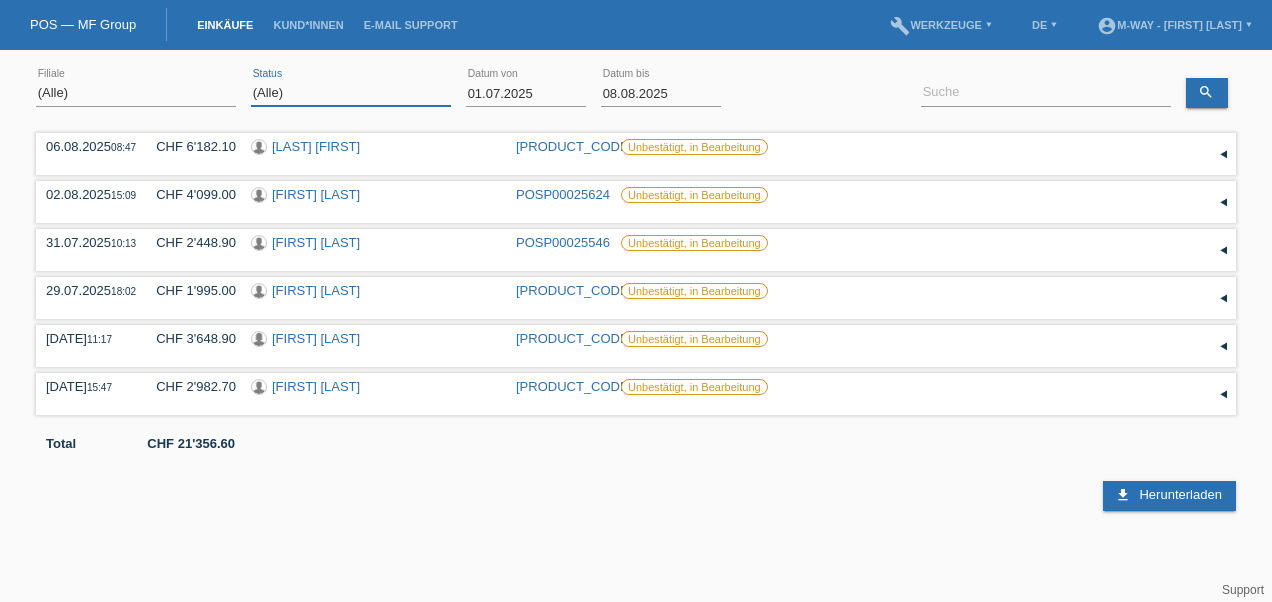 click on "(Alle)
Neu
Offen
Zurückgewiesen
Zurückgetreten / Storniert
Abgeschlossen" at bounding box center (351, 93) 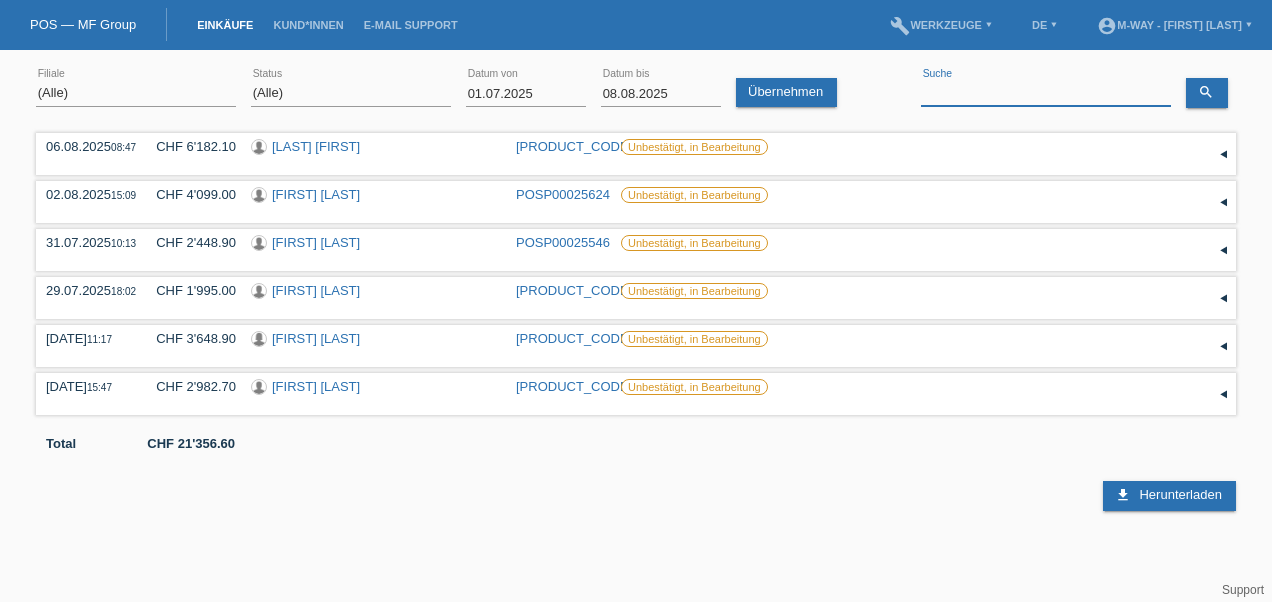 click at bounding box center [1046, 93] 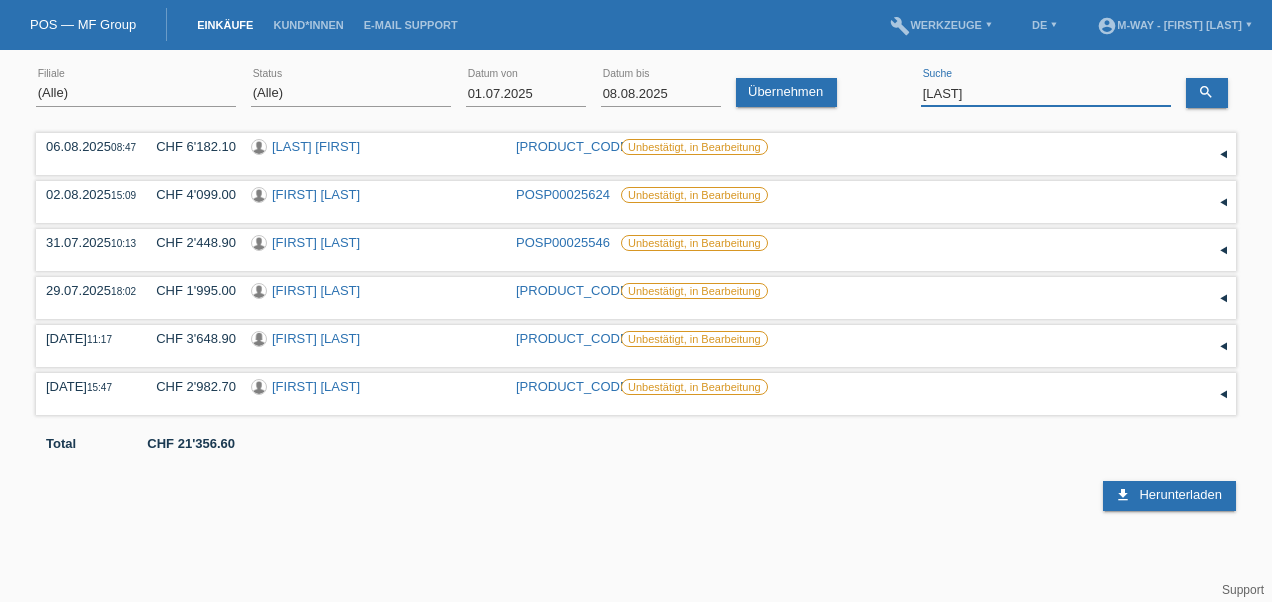 type on "martinez" 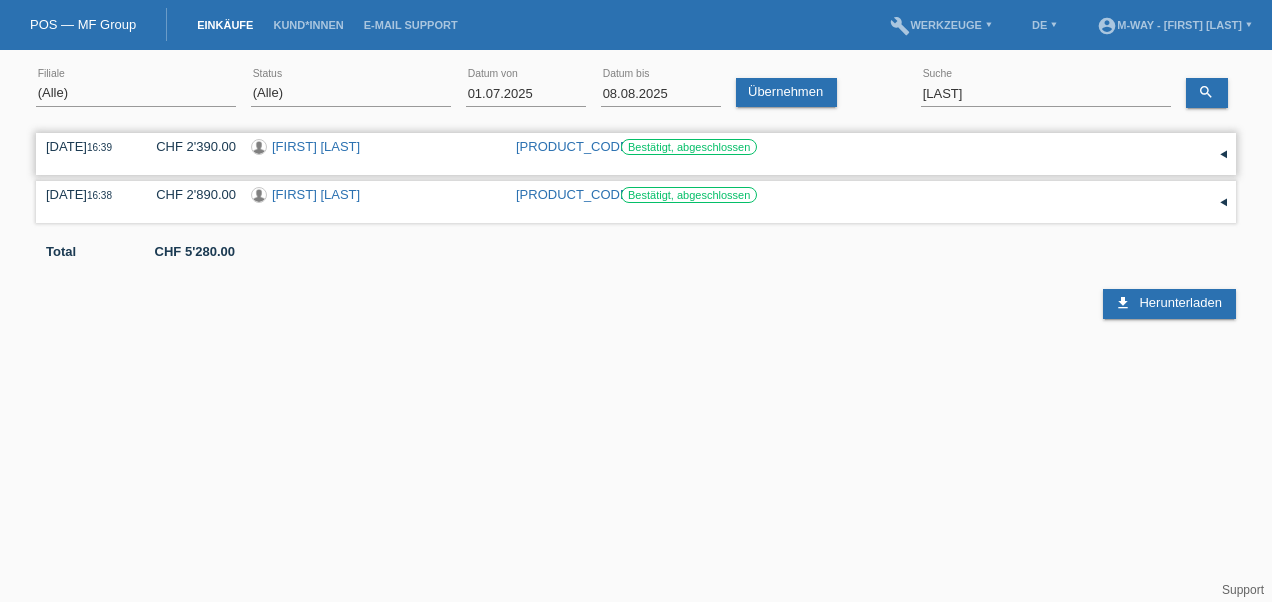 click on "[FIRST] [LAST]" at bounding box center [316, 146] 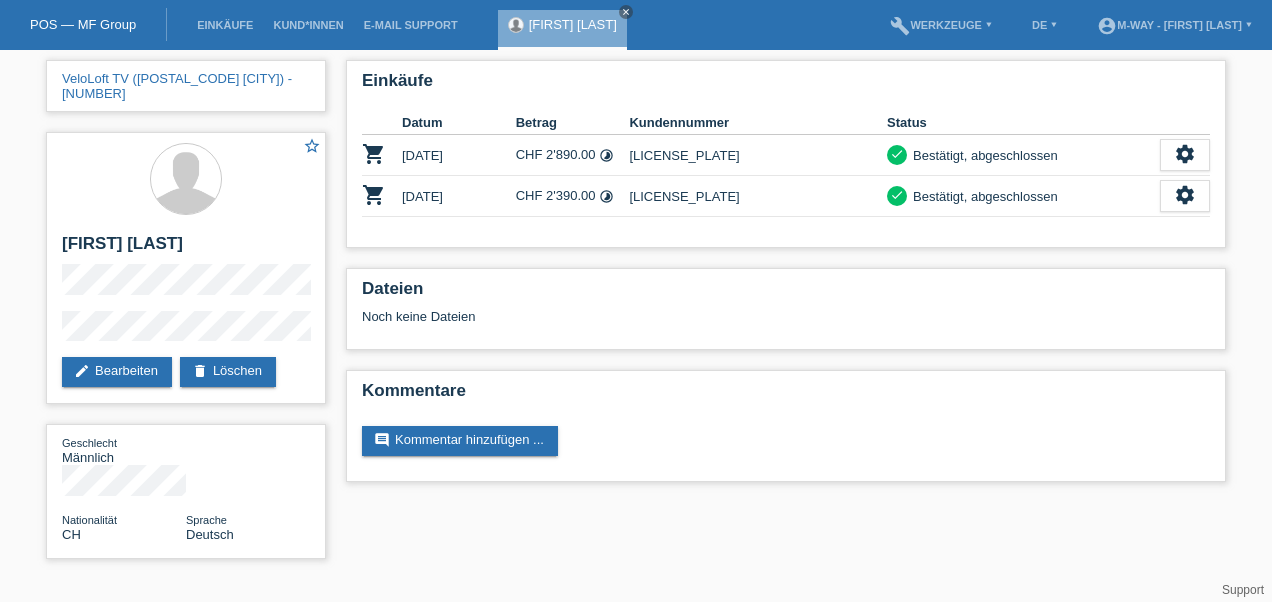 scroll, scrollTop: 0, scrollLeft: 0, axis: both 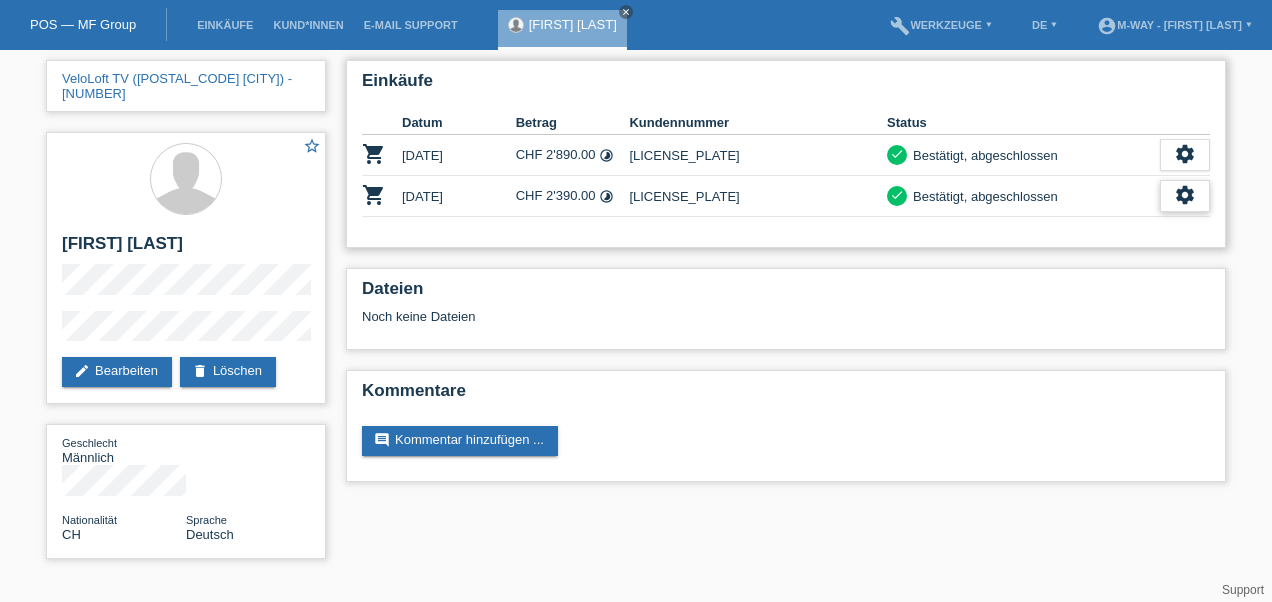 click on "settings" at bounding box center [1185, 195] 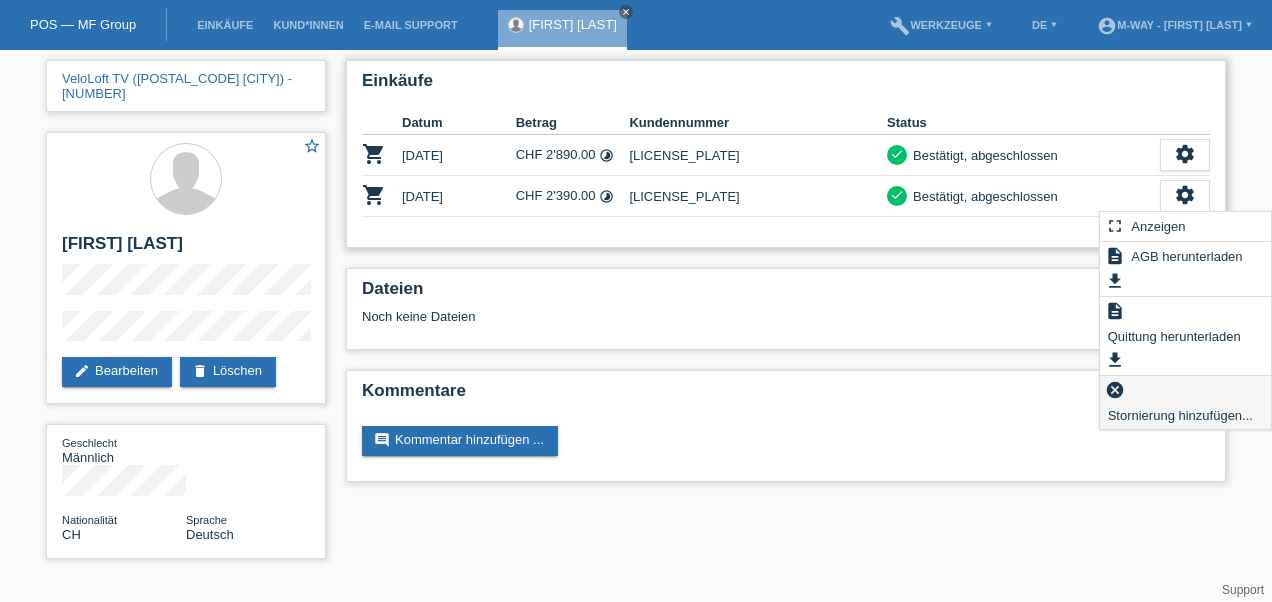 click on "Stornierung hinzufügen..." at bounding box center [1180, 415] 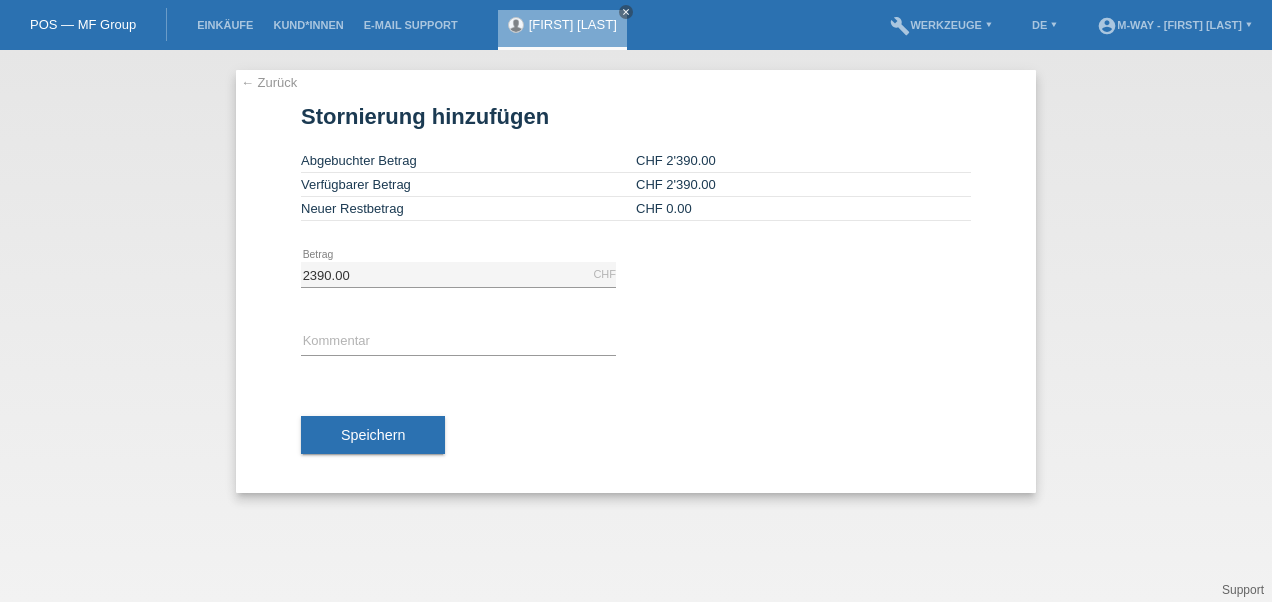 scroll, scrollTop: 0, scrollLeft: 0, axis: both 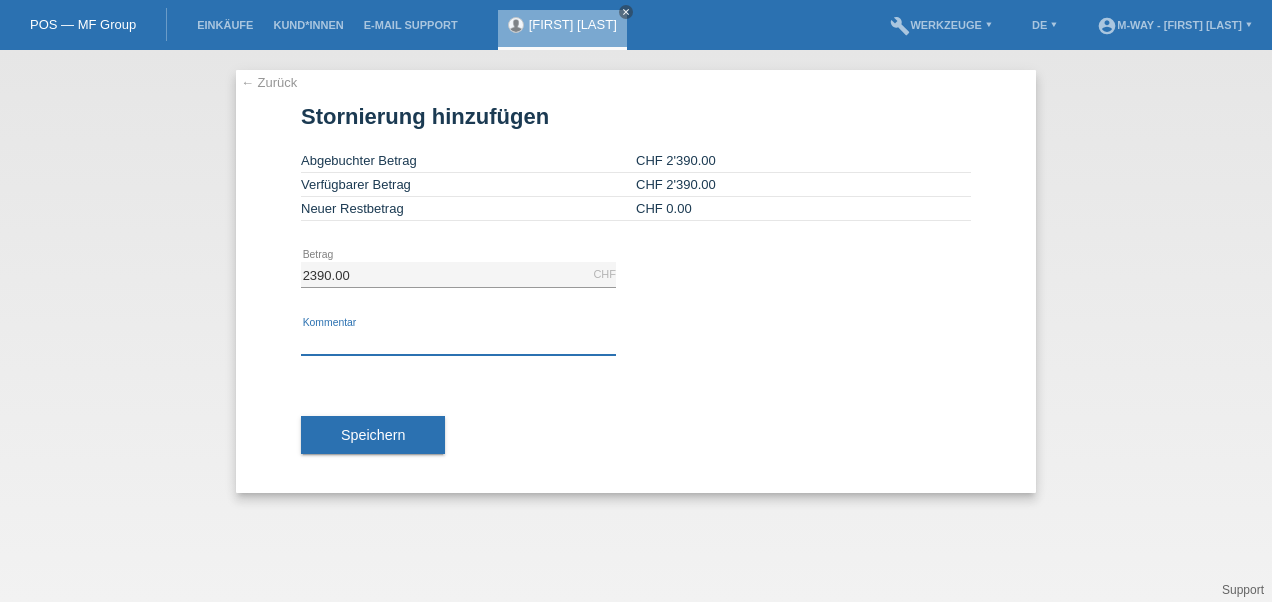 click at bounding box center [458, 342] 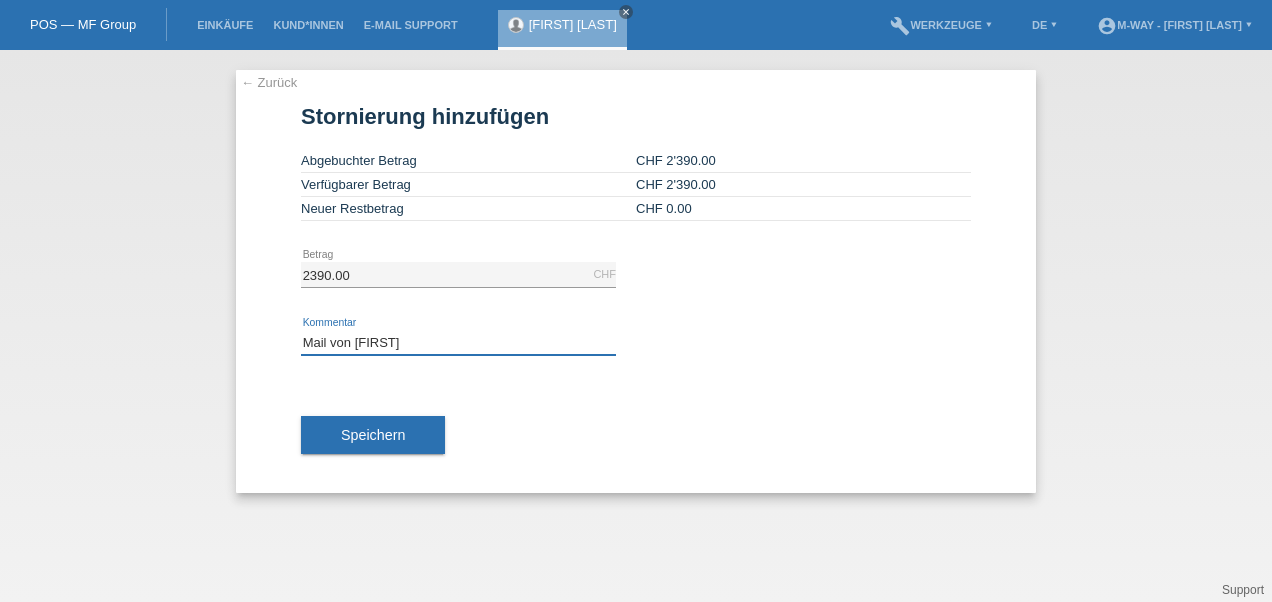 type on "Mail von Marco" 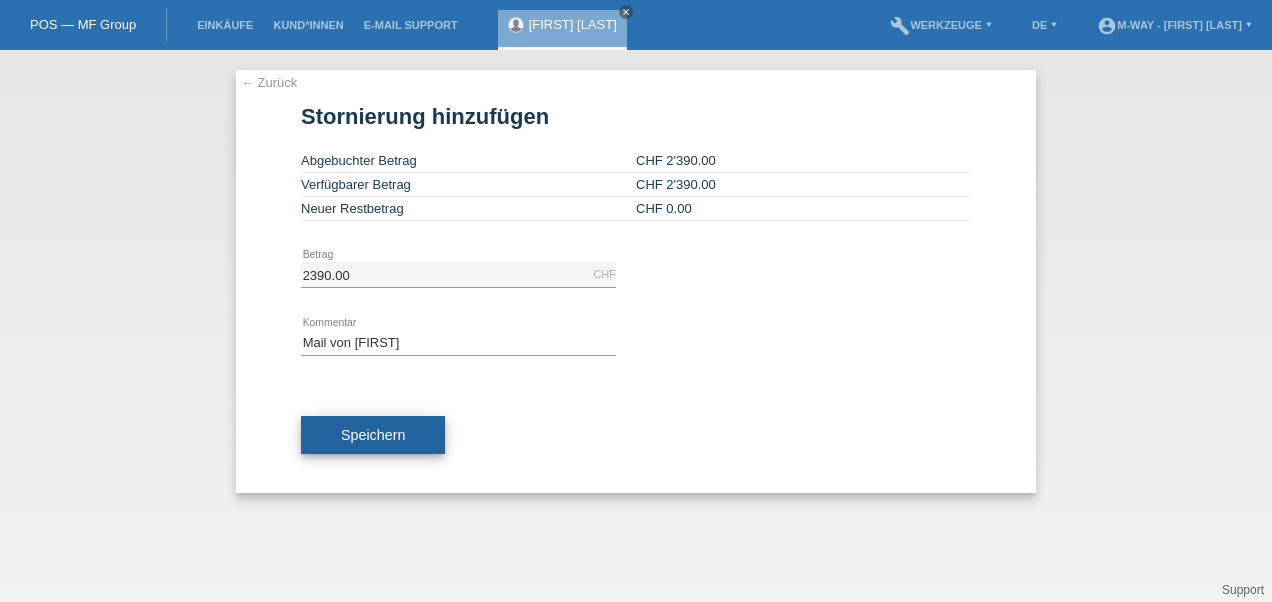 click on "Speichern" at bounding box center (373, 435) 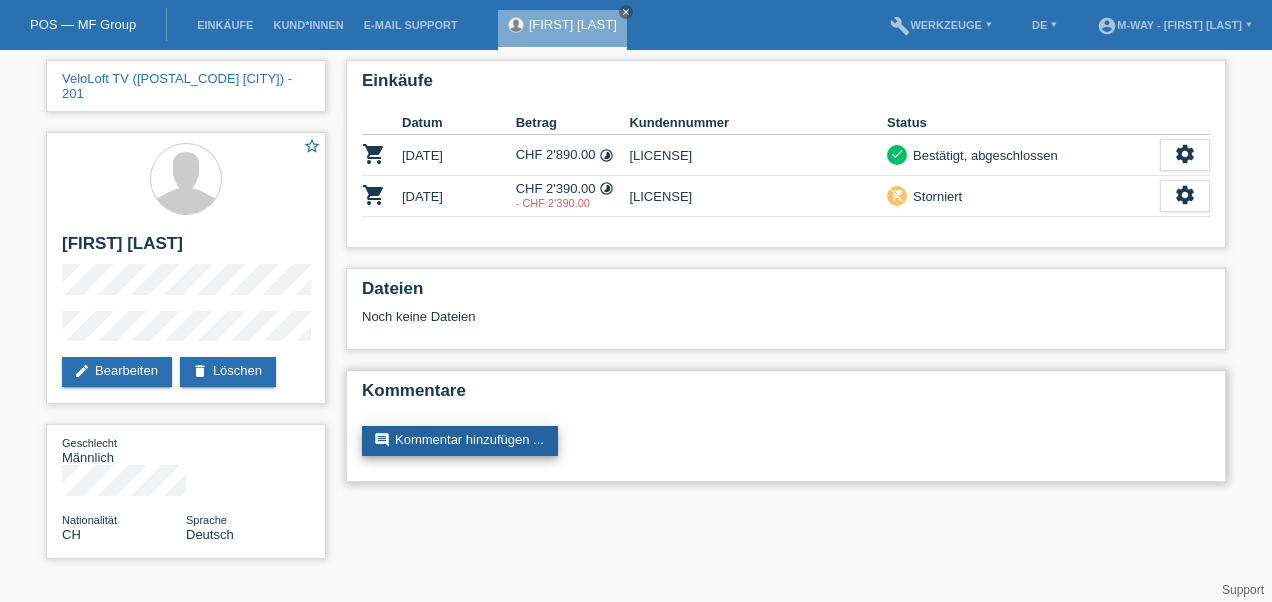 scroll, scrollTop: 0, scrollLeft: 0, axis: both 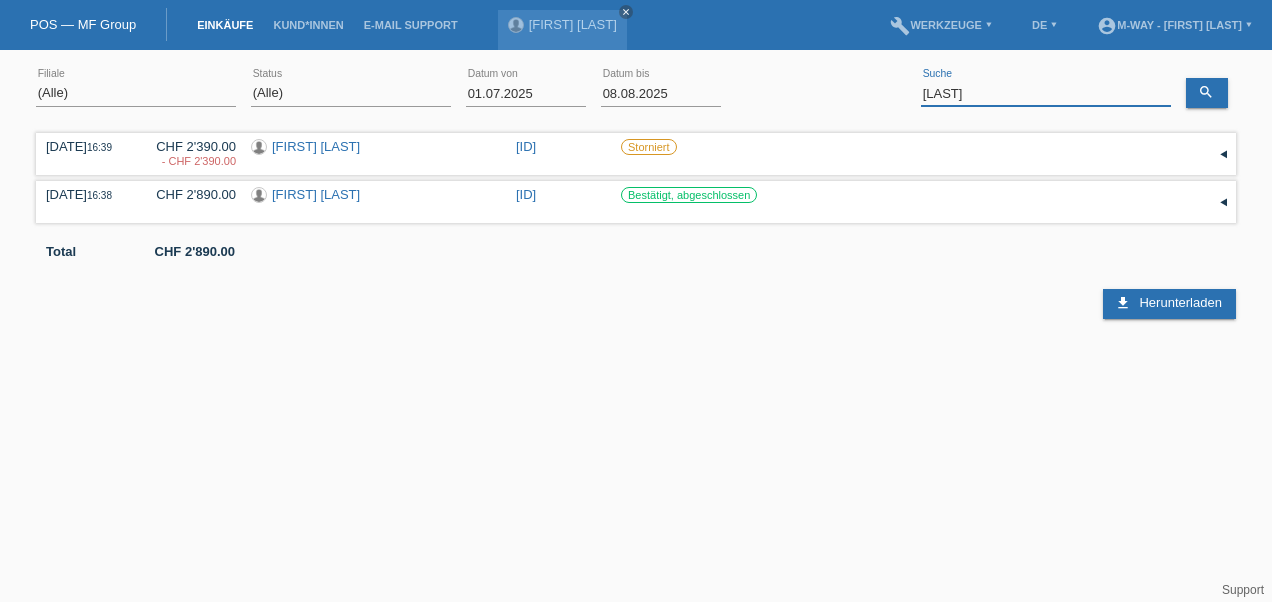 click on "[LAST]" at bounding box center (1046, 93) 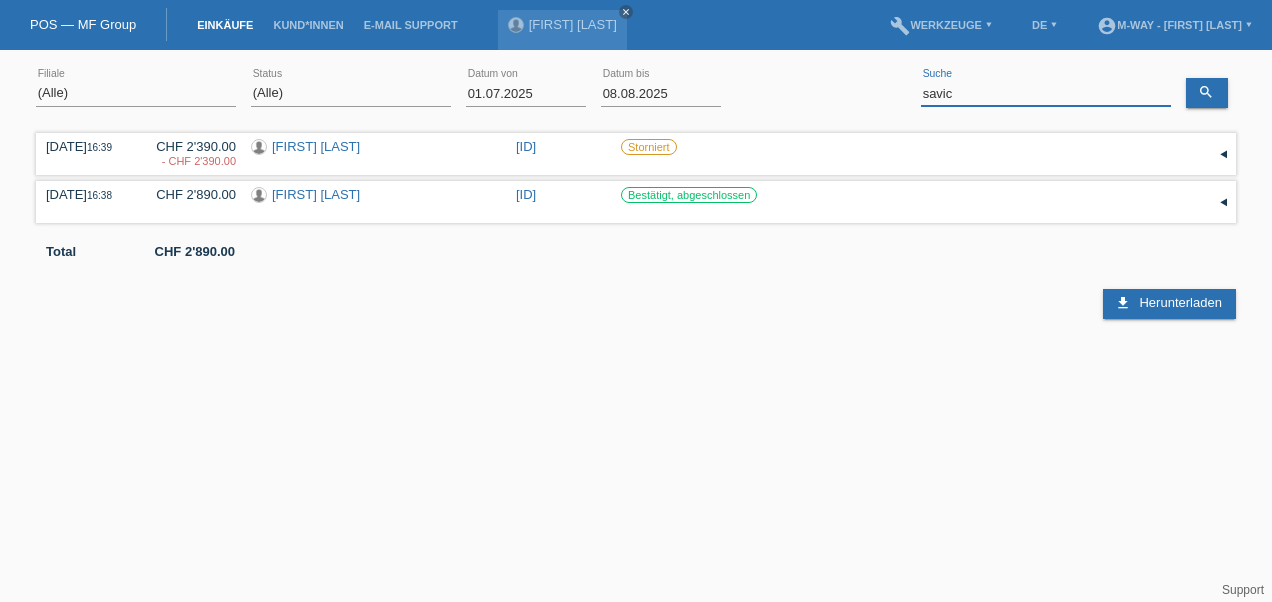 type on "savic" 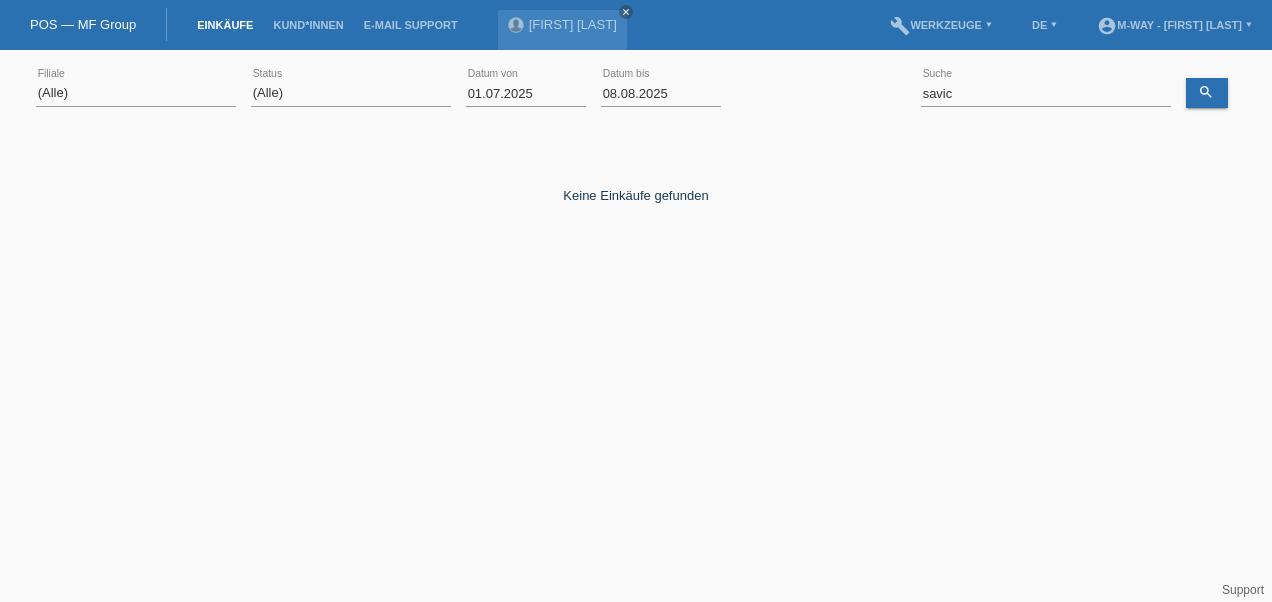 click on "01.07.2025" at bounding box center [526, 93] 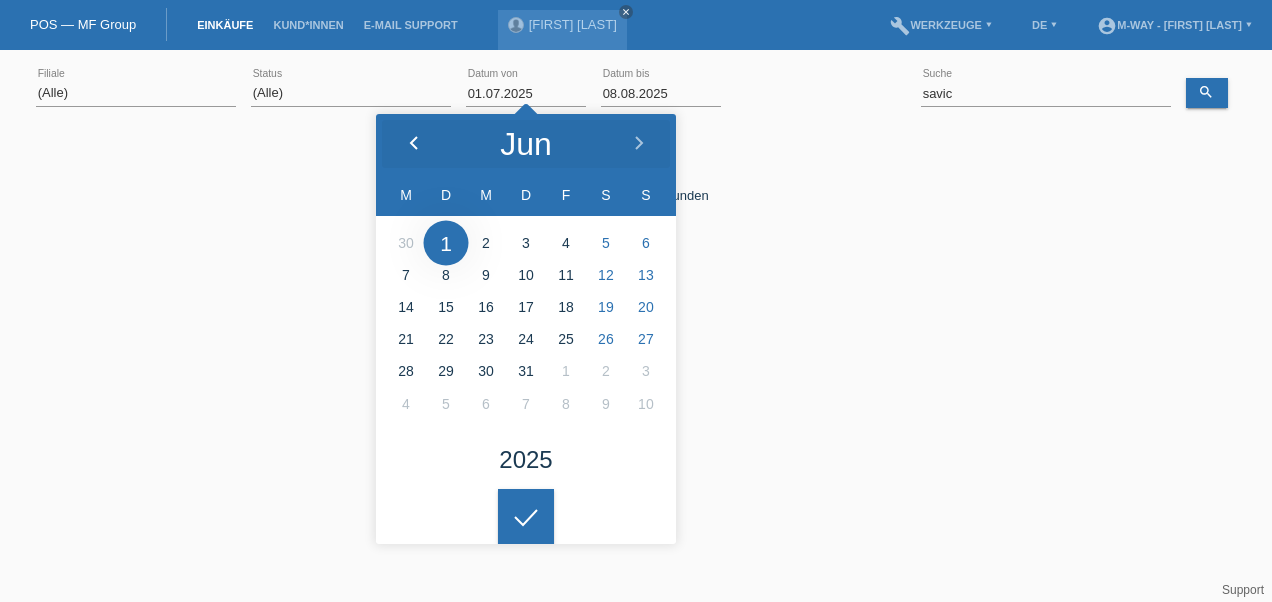 click 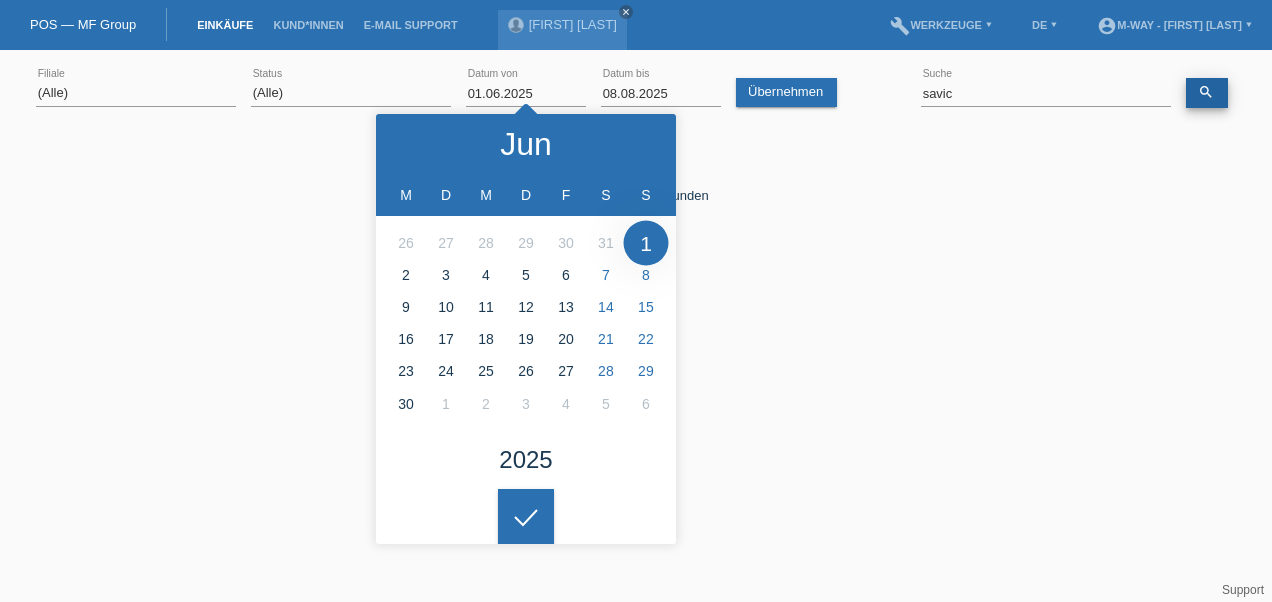 click on "search" at bounding box center [1206, 92] 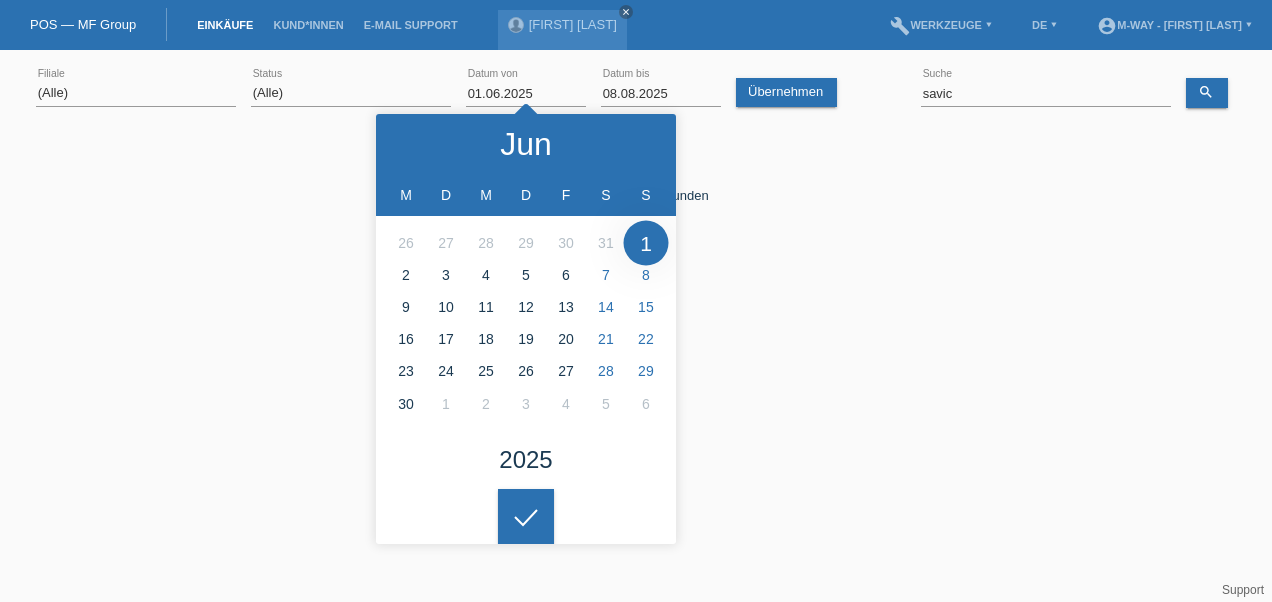 click on "Keine Einkäufe gefunden
Kommentar hinzufügen
Kommentar
send   Speichern
close" at bounding box center [636, 228] 